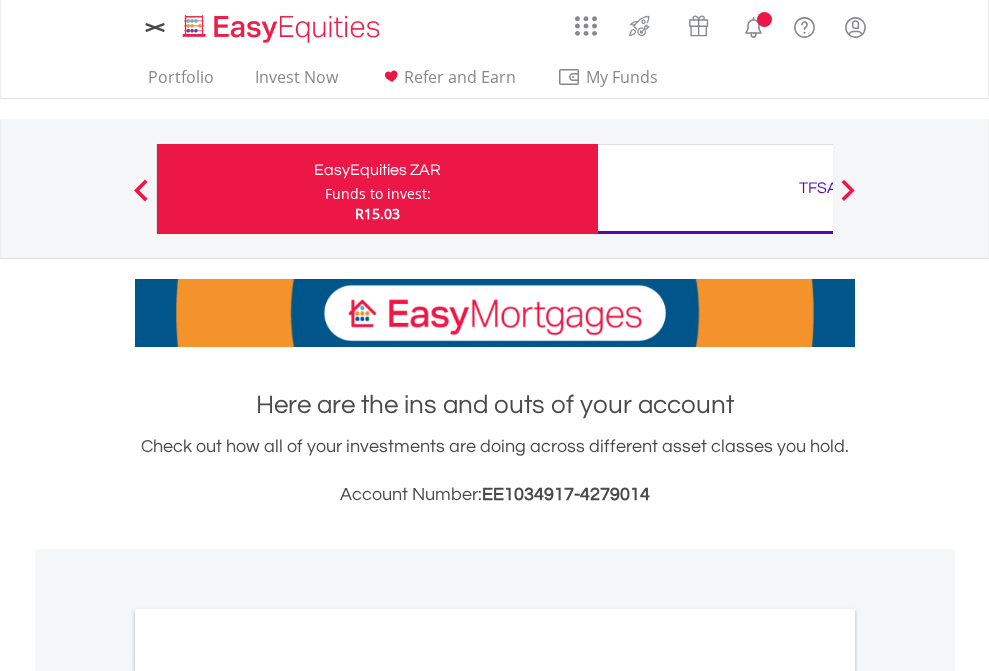 scroll, scrollTop: 0, scrollLeft: 0, axis: both 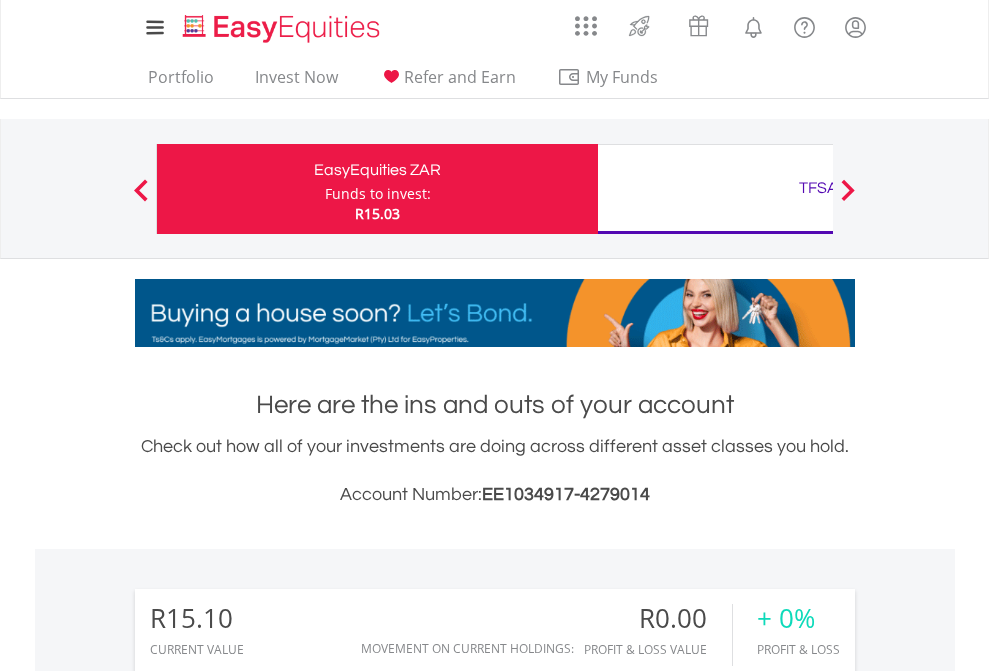 click on "Funds to invest:" at bounding box center [378, 194] 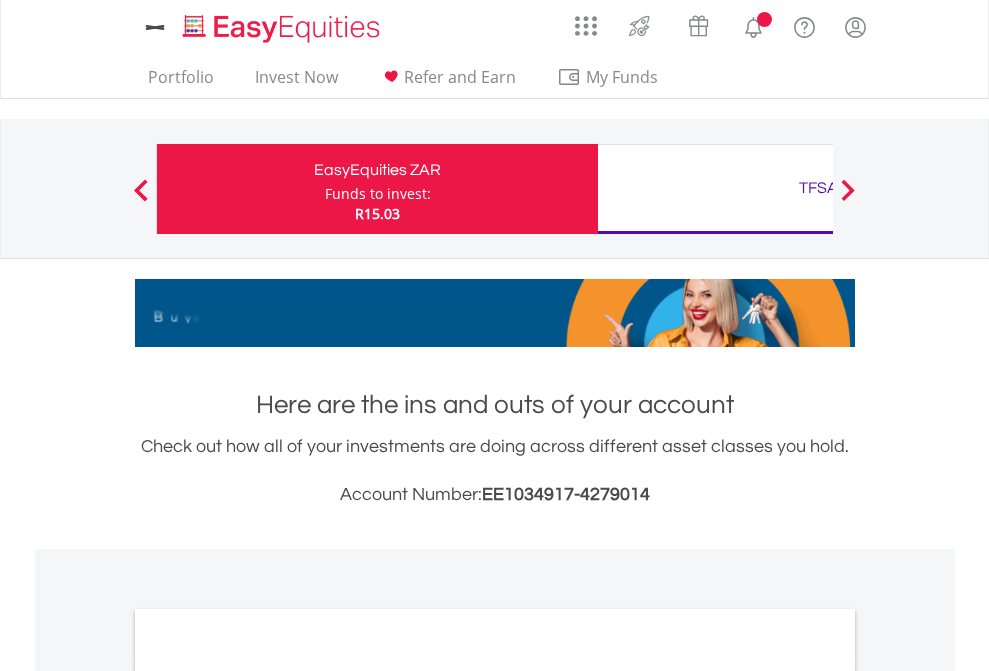 scroll, scrollTop: 0, scrollLeft: 0, axis: both 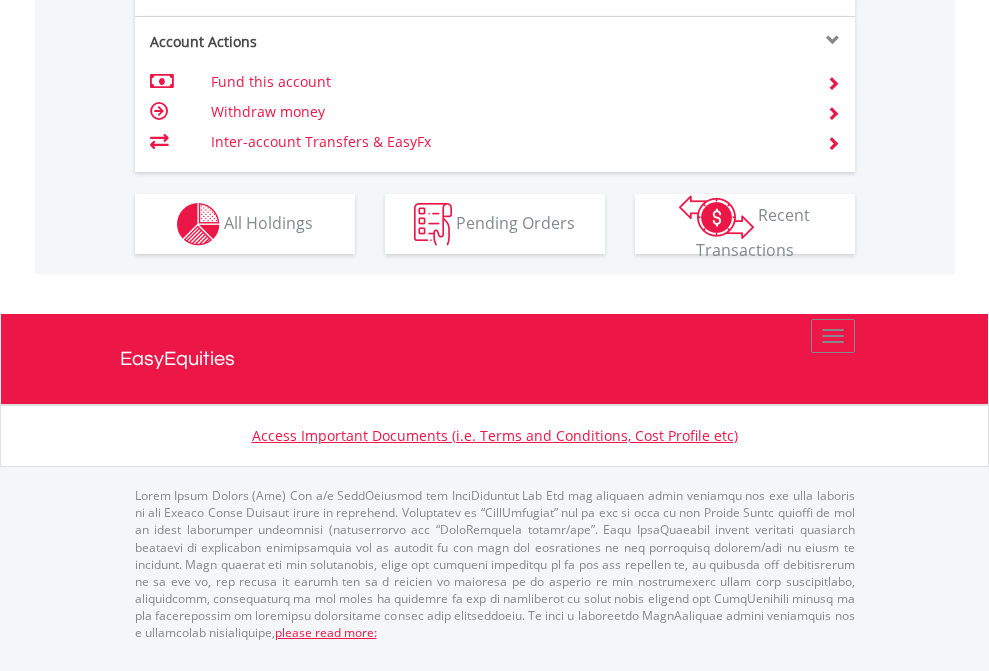click on "Investment types" at bounding box center [706, -337] 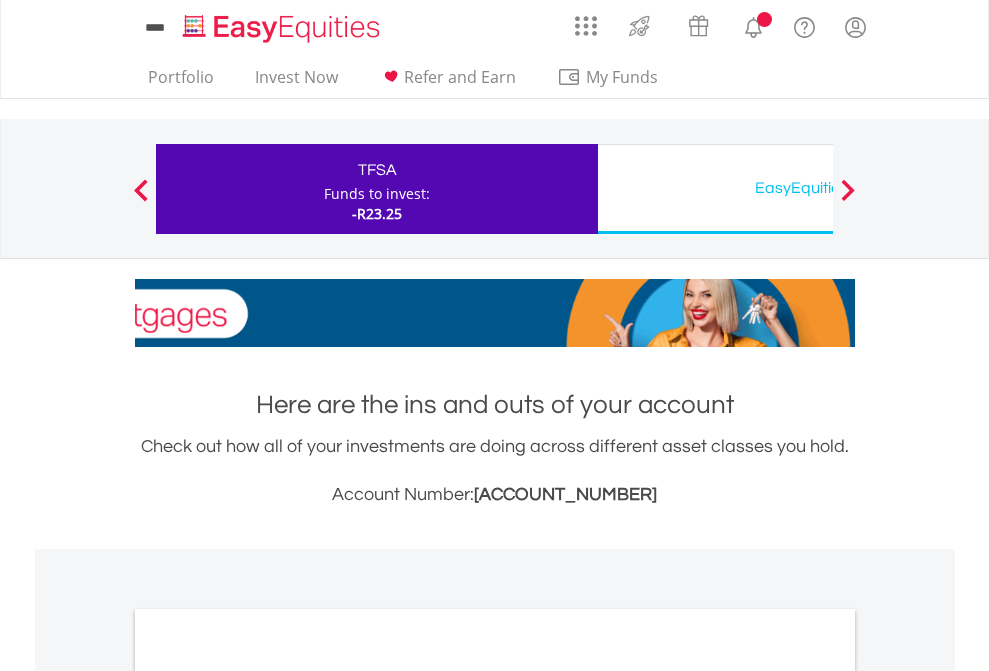 scroll, scrollTop: 0, scrollLeft: 0, axis: both 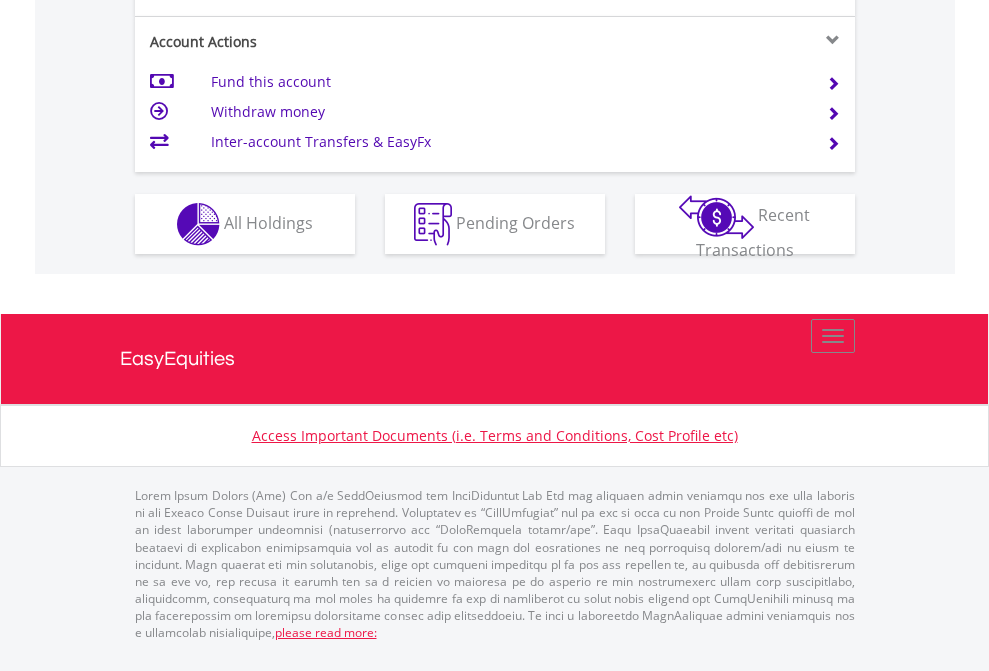 click on "Investment types" at bounding box center [706, -337] 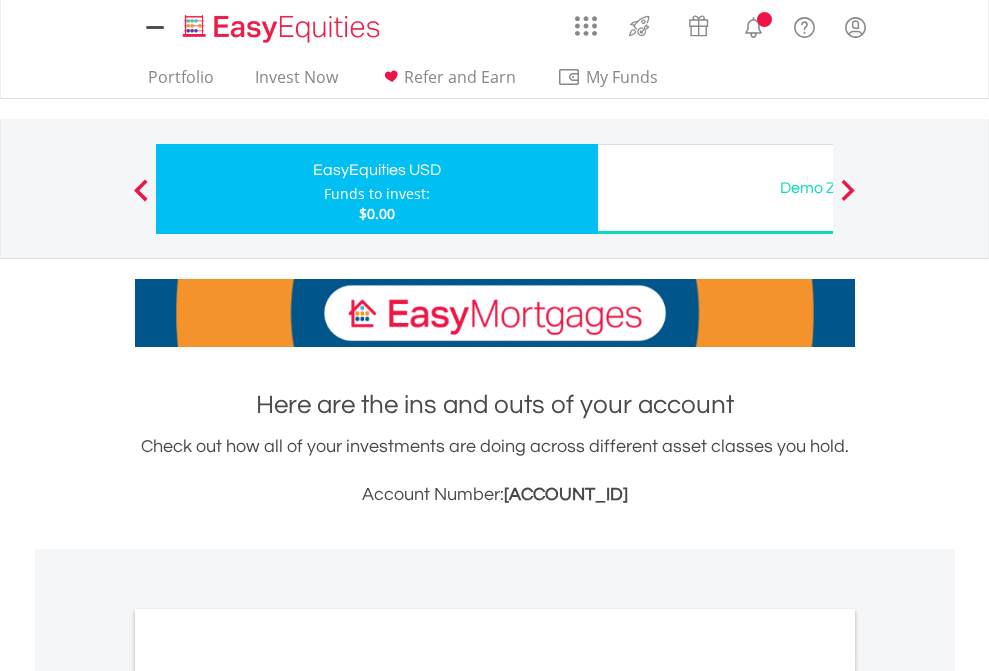 scroll, scrollTop: 0, scrollLeft: 0, axis: both 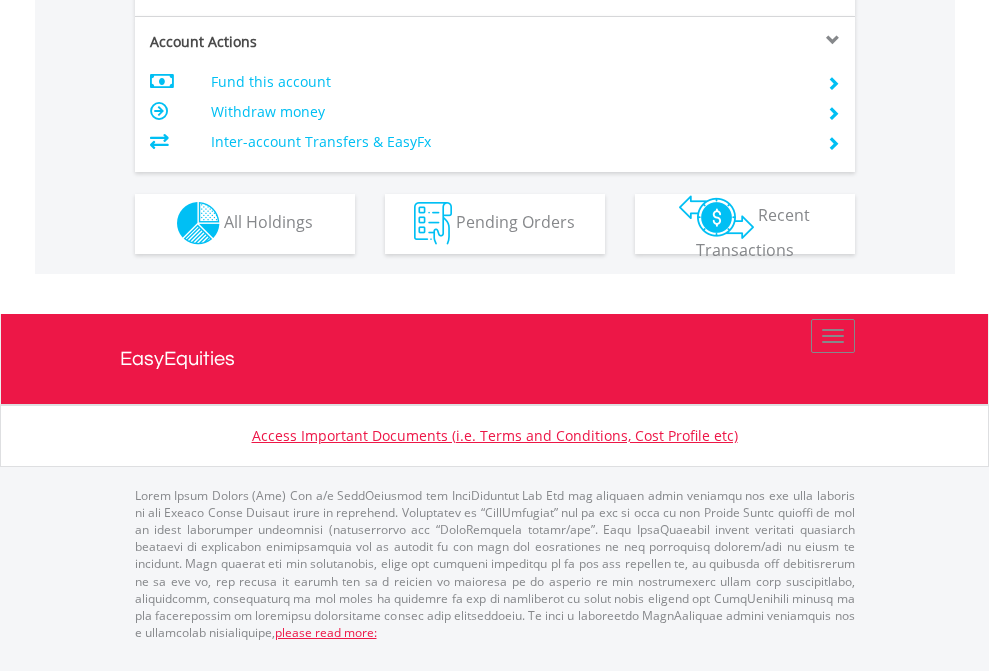 click on "Investment types" at bounding box center [706, -353] 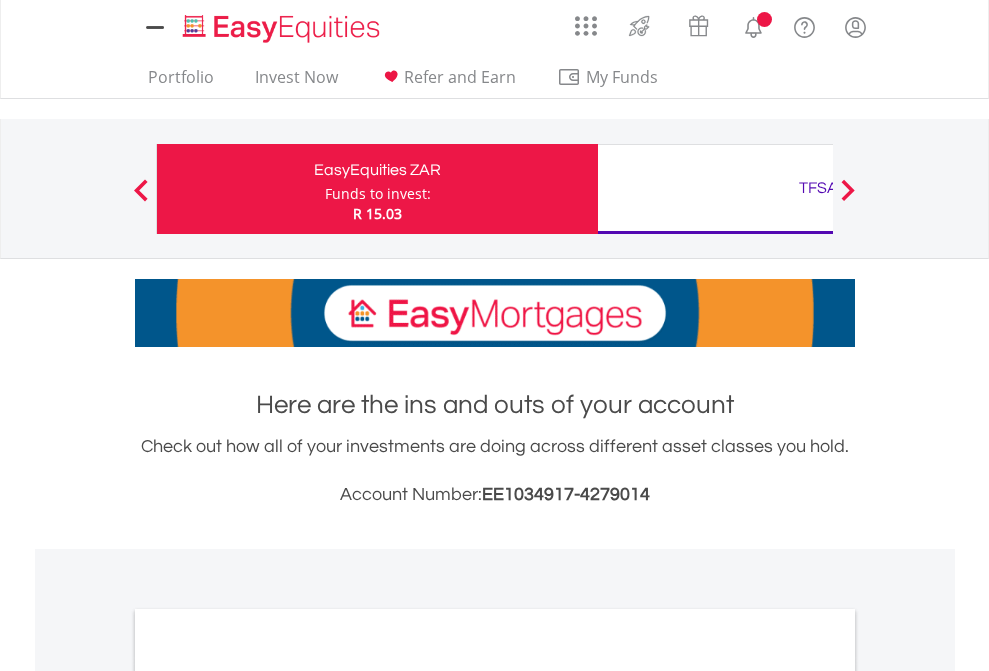 scroll, scrollTop: 0, scrollLeft: 0, axis: both 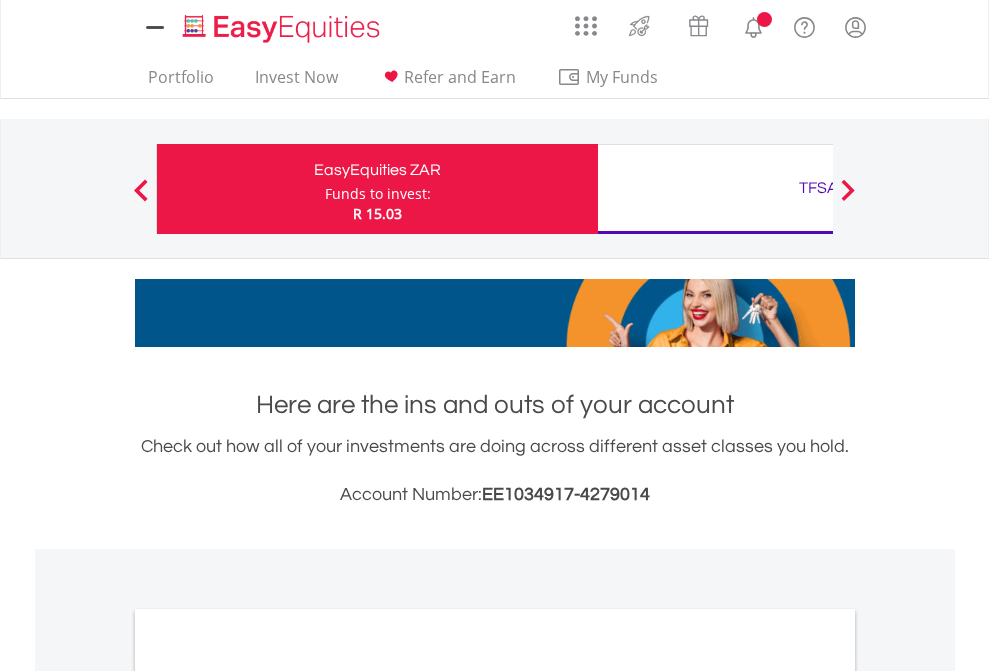 click on "All Holdings" at bounding box center (268, 1096) 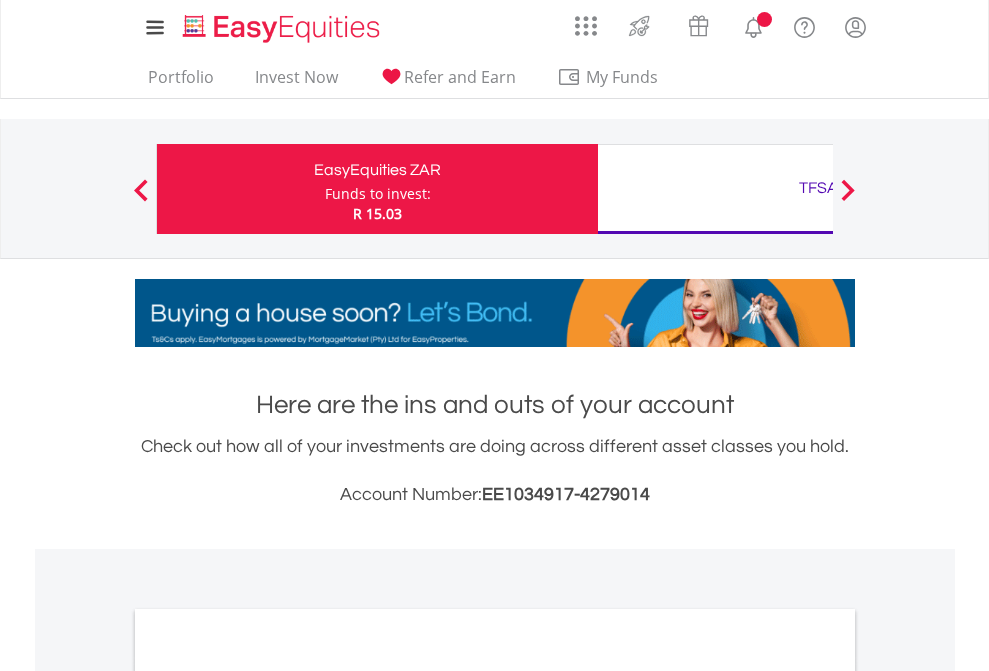 scroll, scrollTop: 1202, scrollLeft: 0, axis: vertical 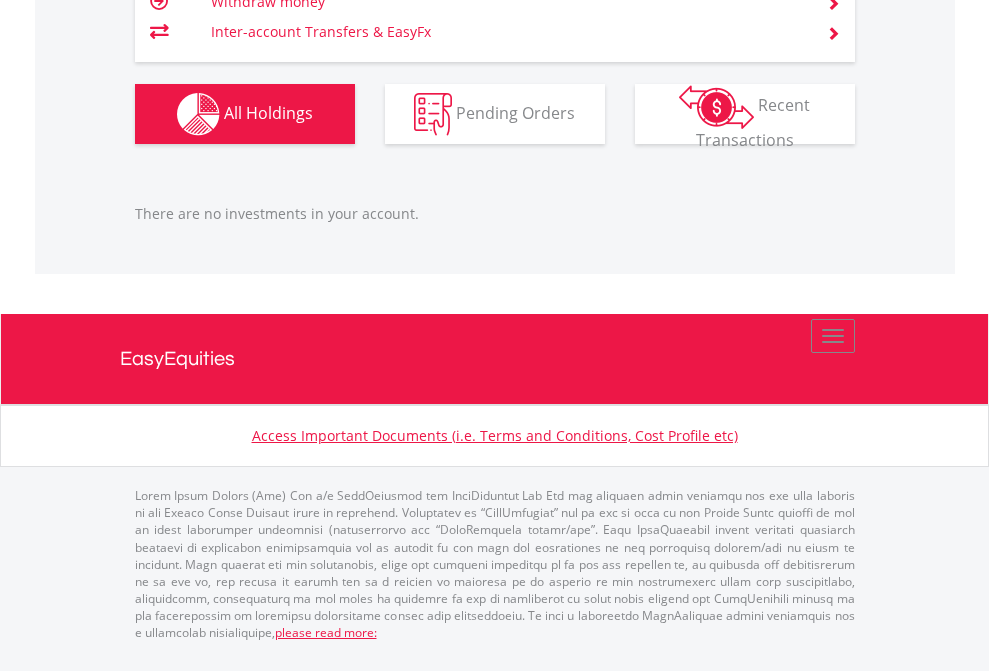 click on "TFSA" at bounding box center [818, -1206] 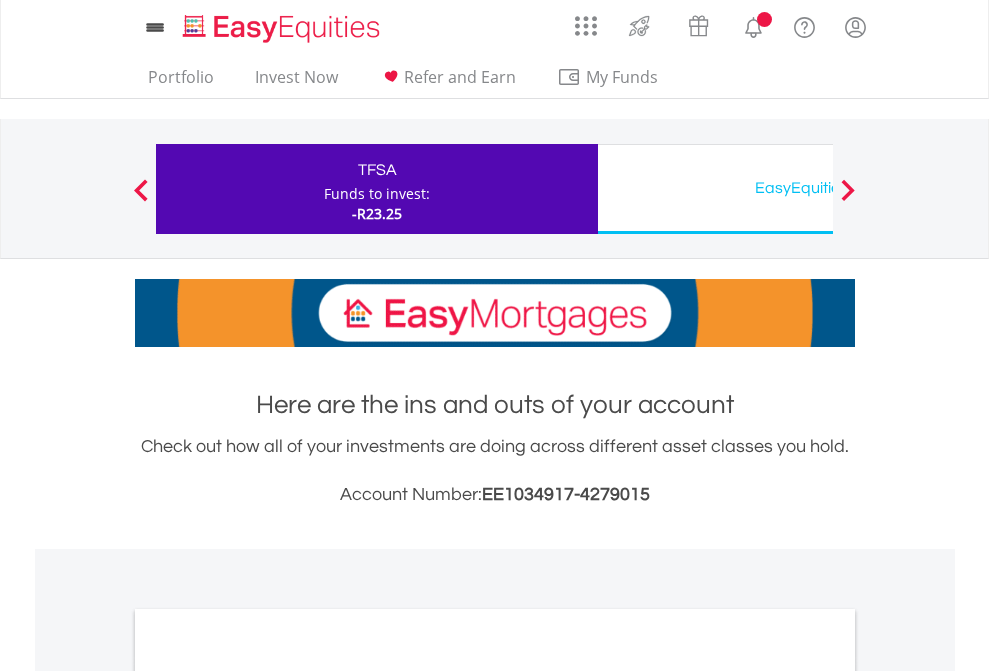 scroll, scrollTop: 1202, scrollLeft: 0, axis: vertical 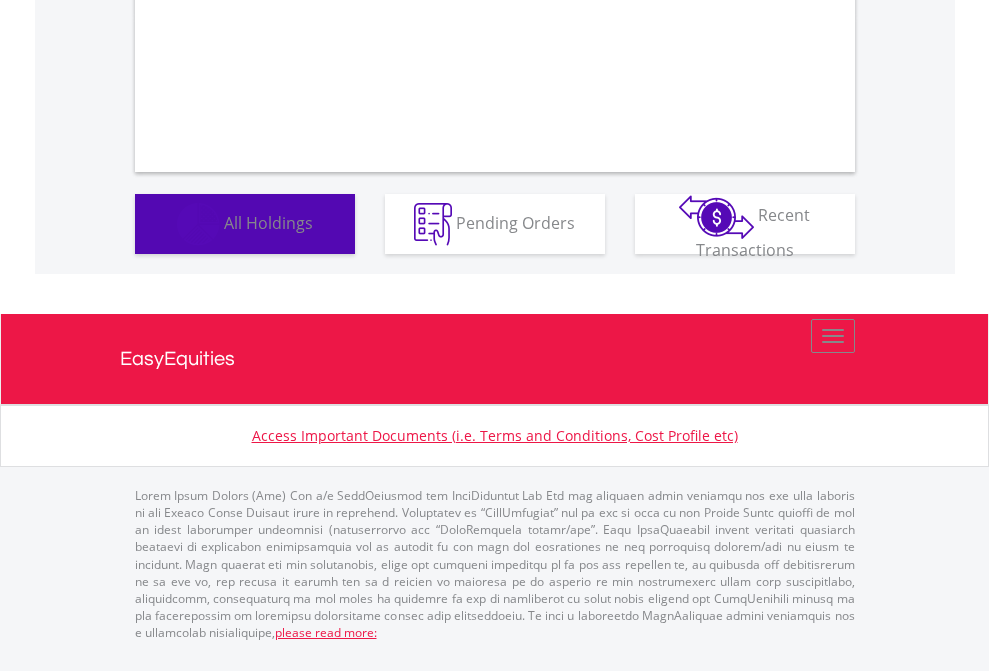click on "All Holdings" at bounding box center [268, 222] 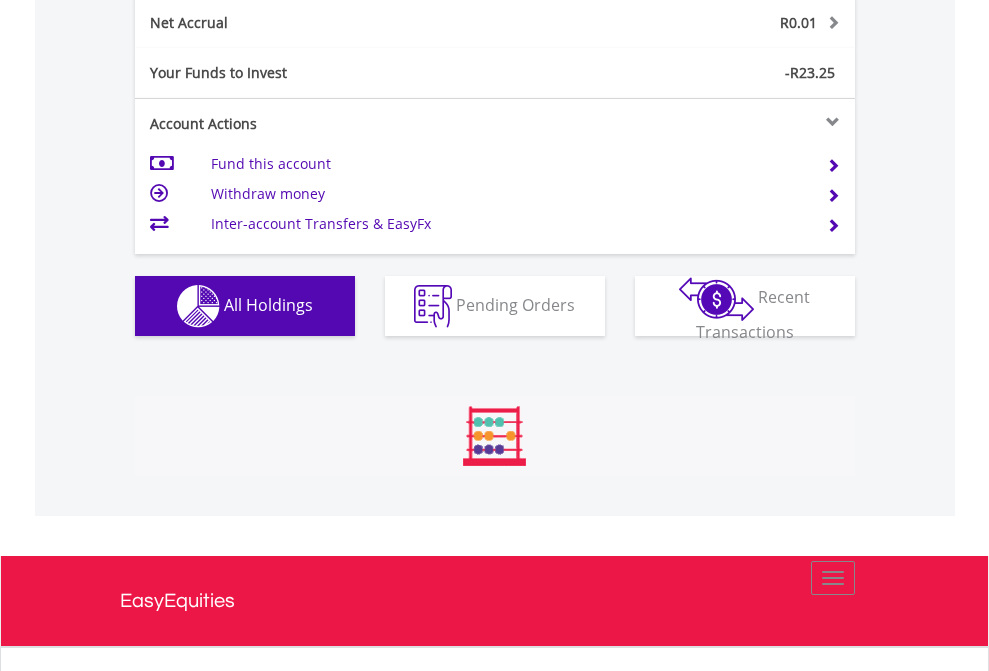 scroll, scrollTop: 999808, scrollLeft: 999687, axis: both 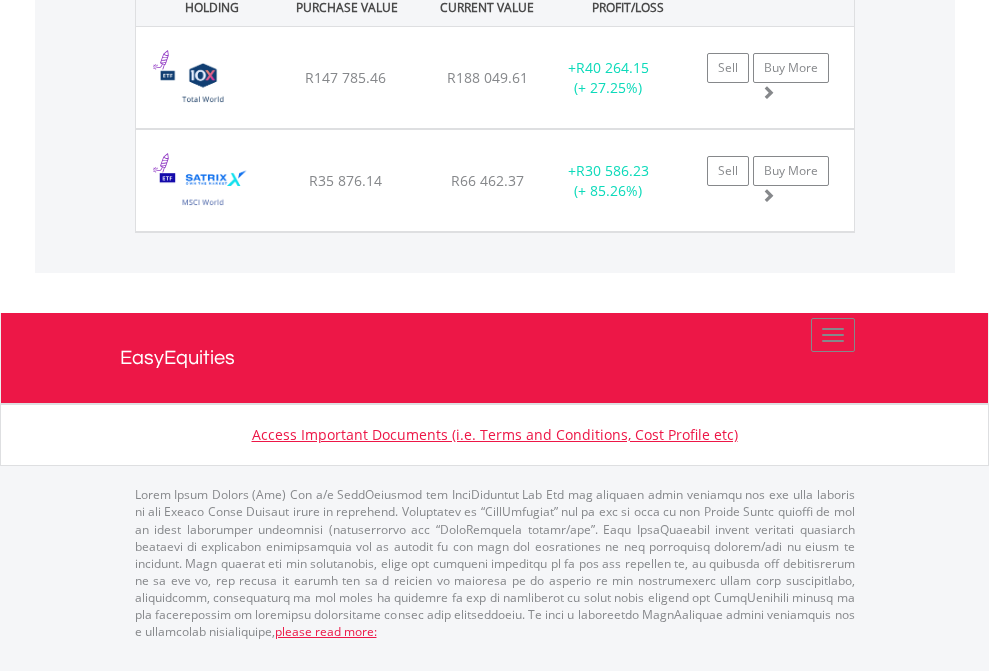 click on "EasyEquities USD" at bounding box center [818, -1482] 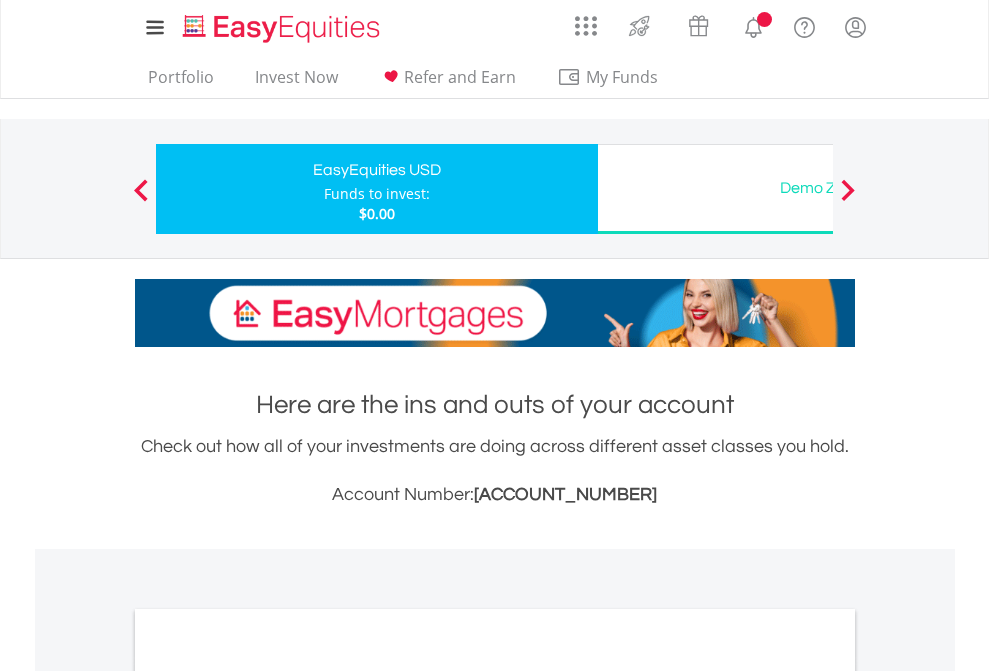 scroll, scrollTop: 1202, scrollLeft: 0, axis: vertical 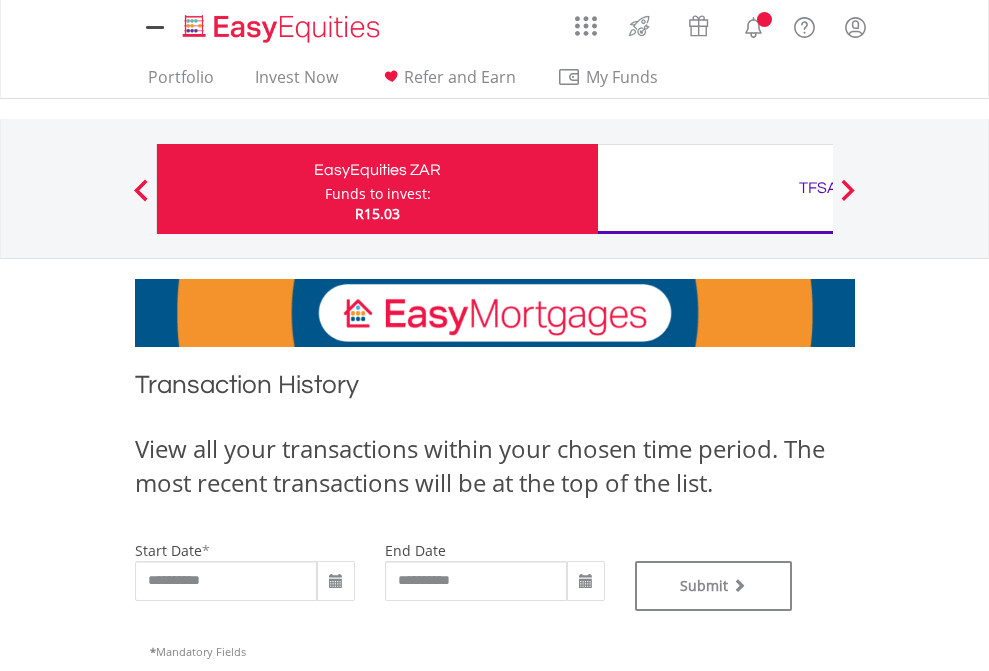 type on "**********" 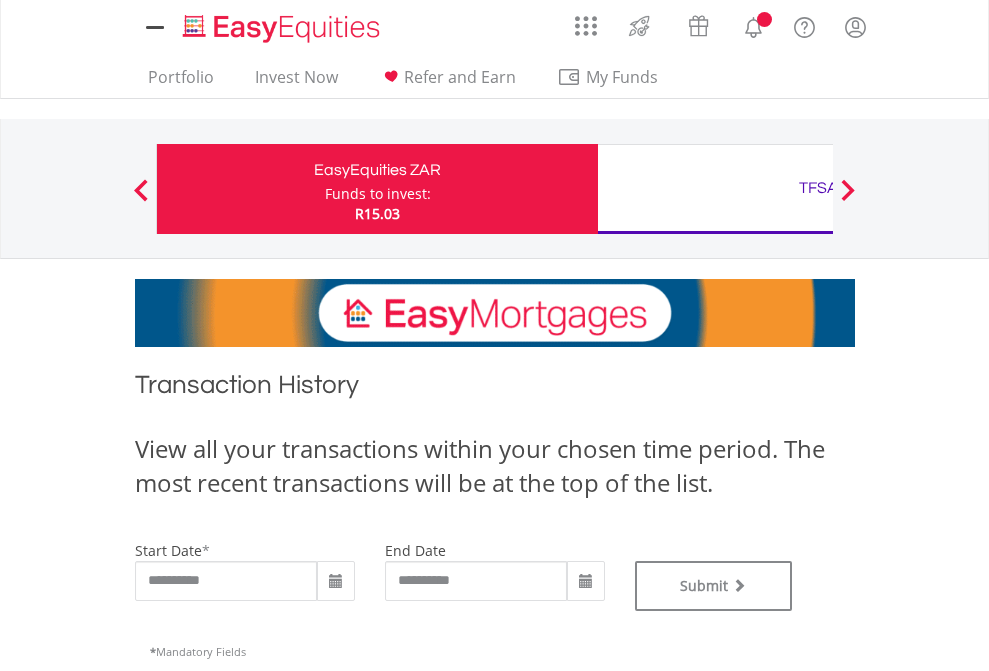 scroll, scrollTop: 0, scrollLeft: 0, axis: both 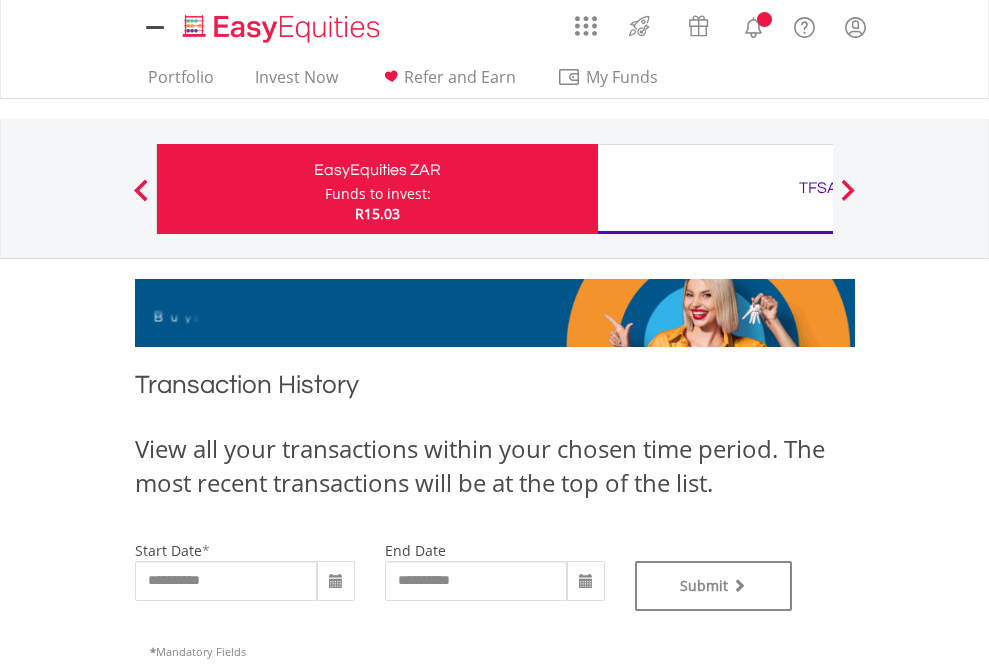 type on "**********" 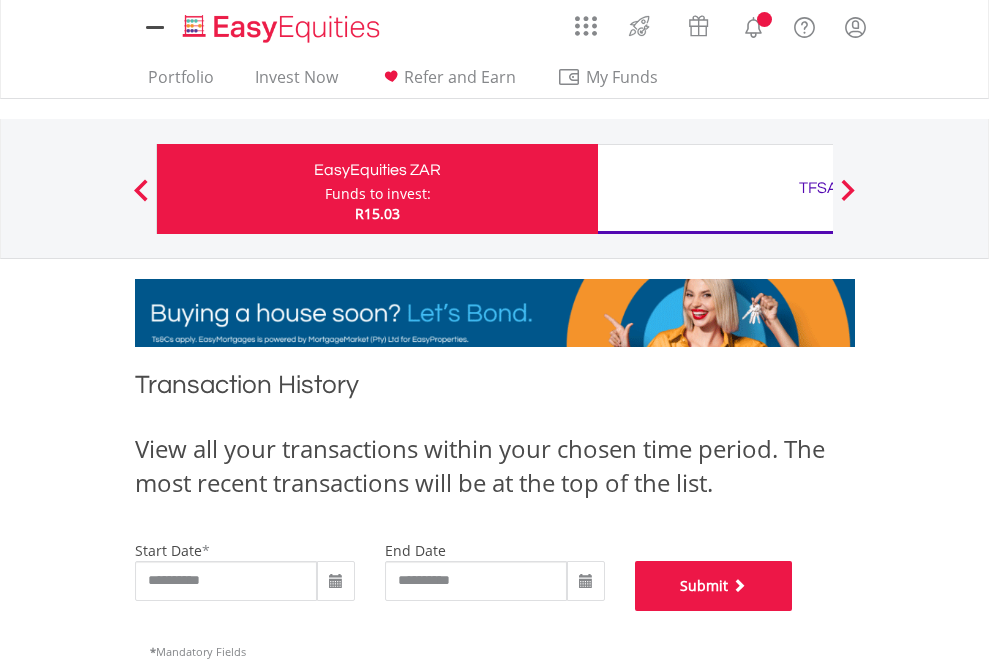 click on "Submit" at bounding box center [714, 586] 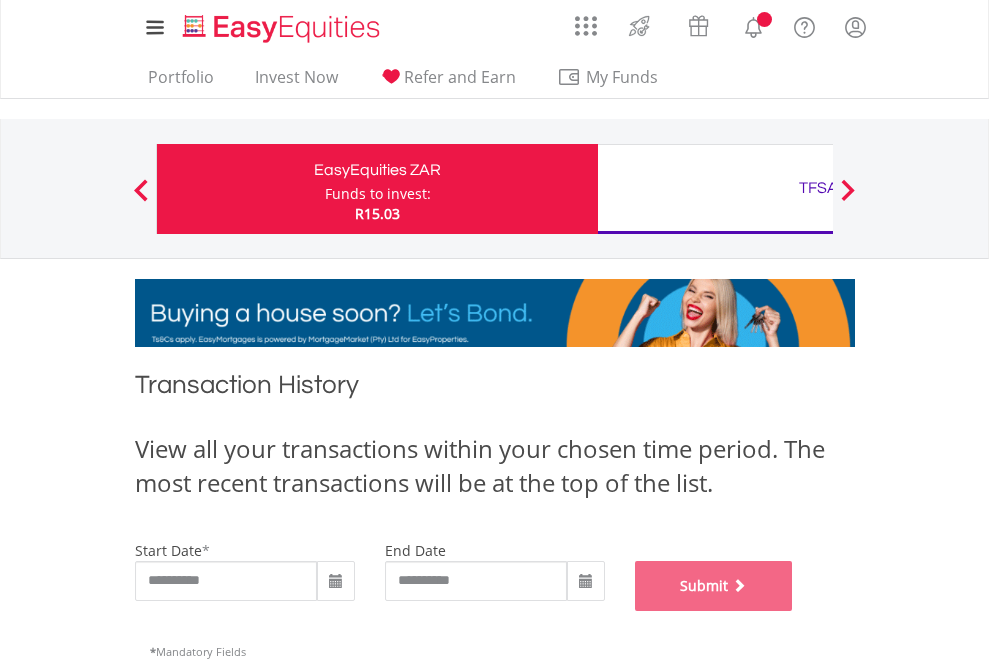 scroll, scrollTop: 811, scrollLeft: 0, axis: vertical 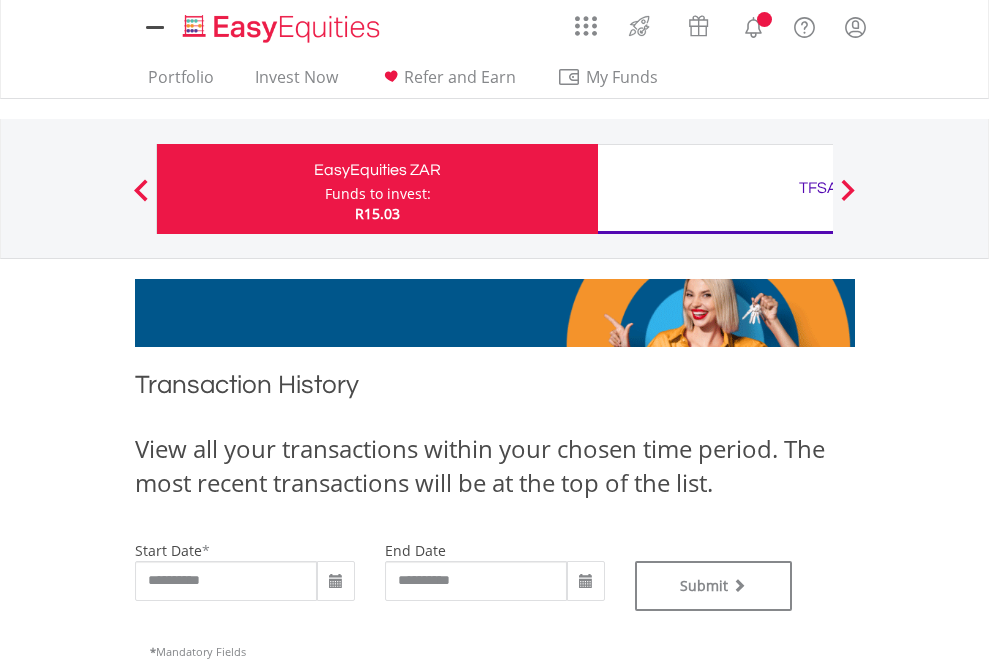 click on "TFSA" at bounding box center (818, 188) 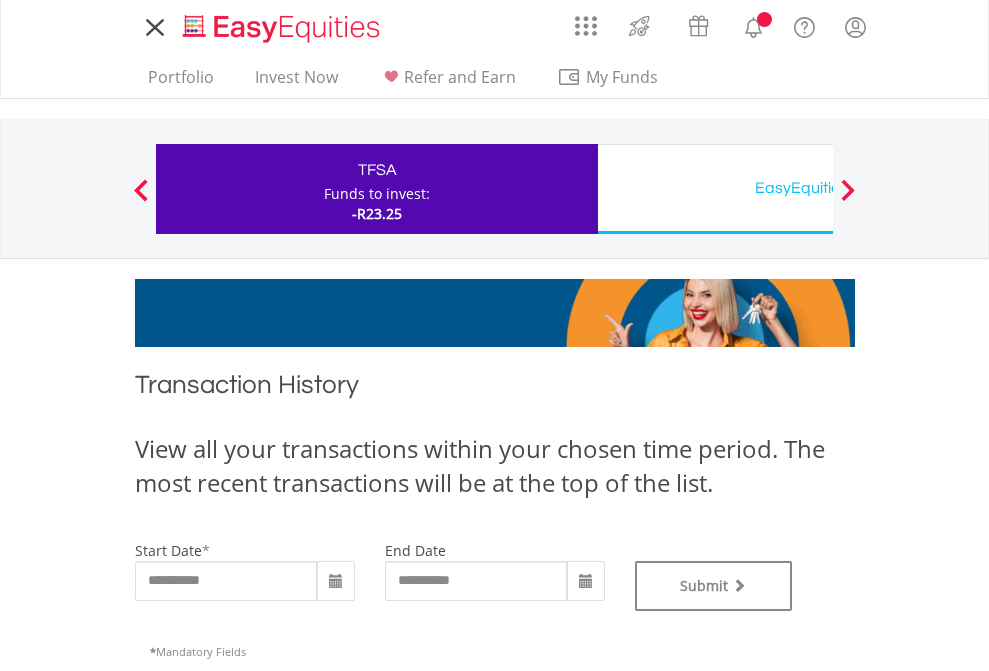 scroll, scrollTop: 0, scrollLeft: 0, axis: both 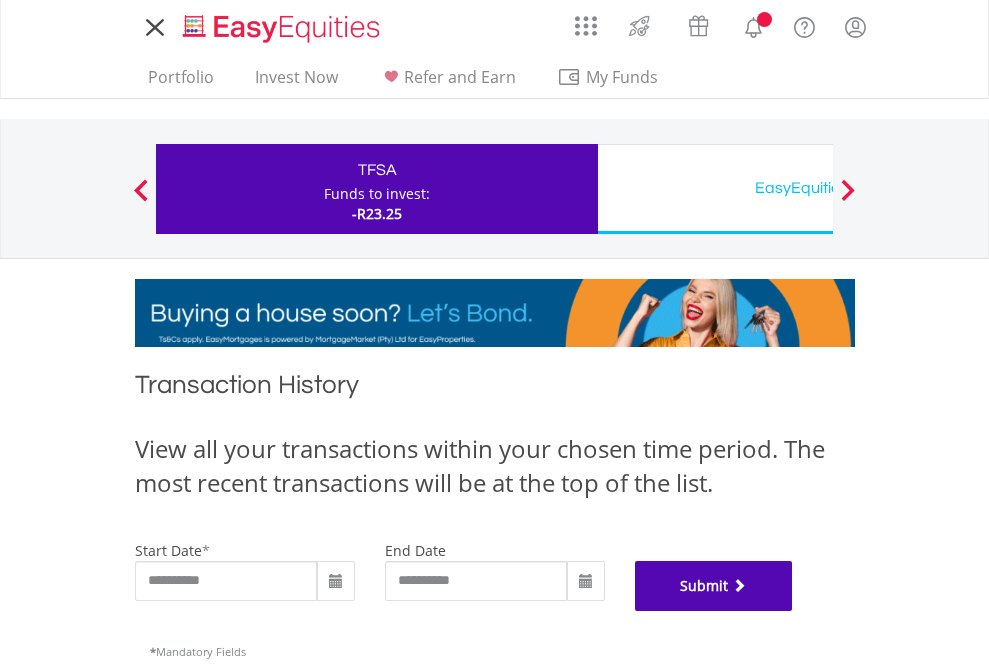 click on "Submit" at bounding box center (714, 586) 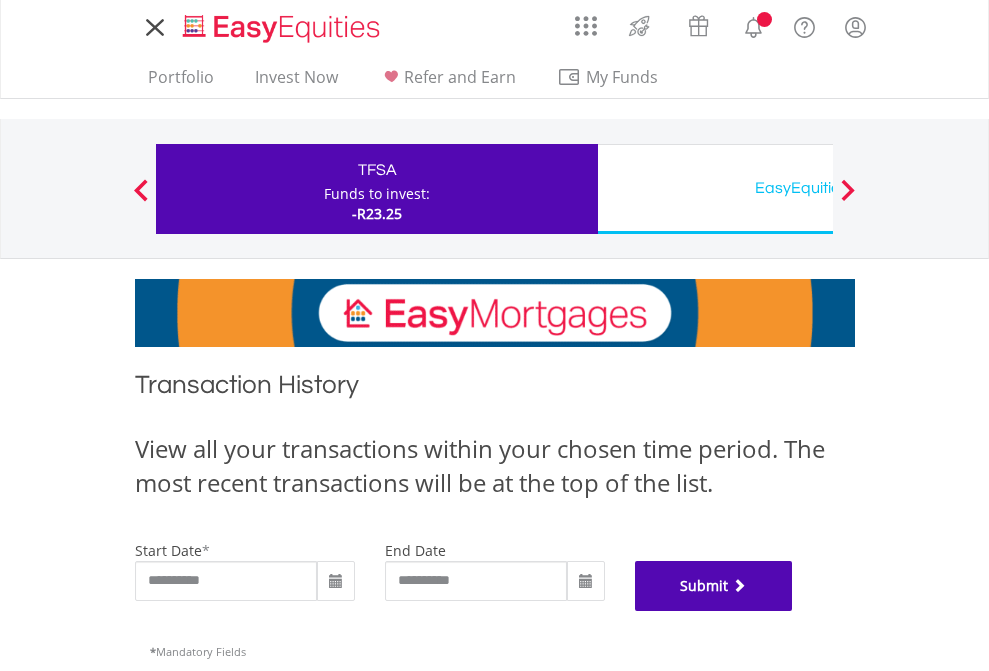 scroll, scrollTop: 811, scrollLeft: 0, axis: vertical 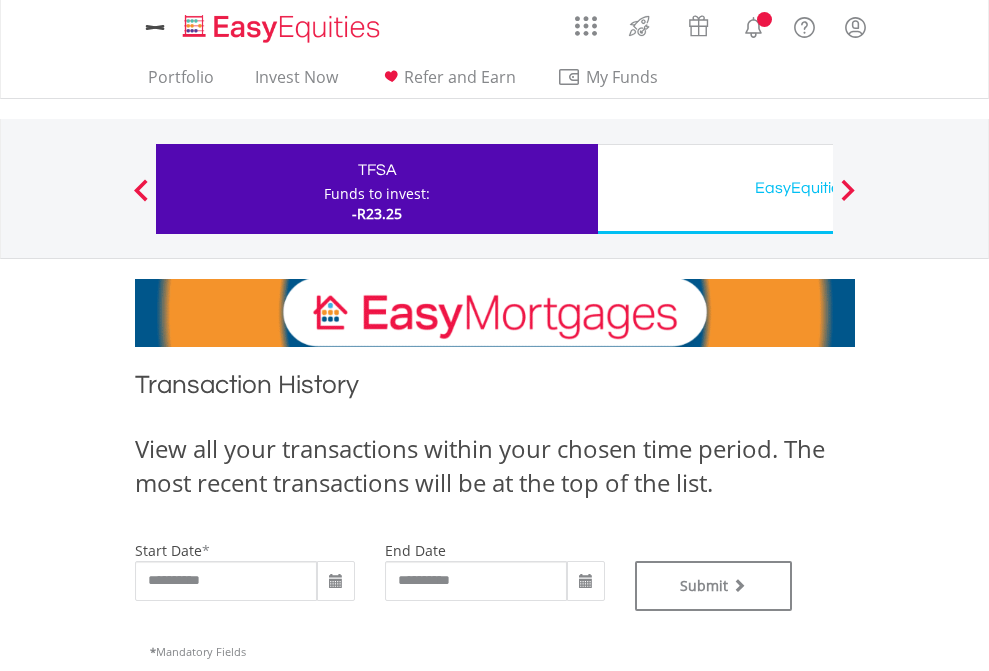 click on "EasyEquities USD" at bounding box center [818, 188] 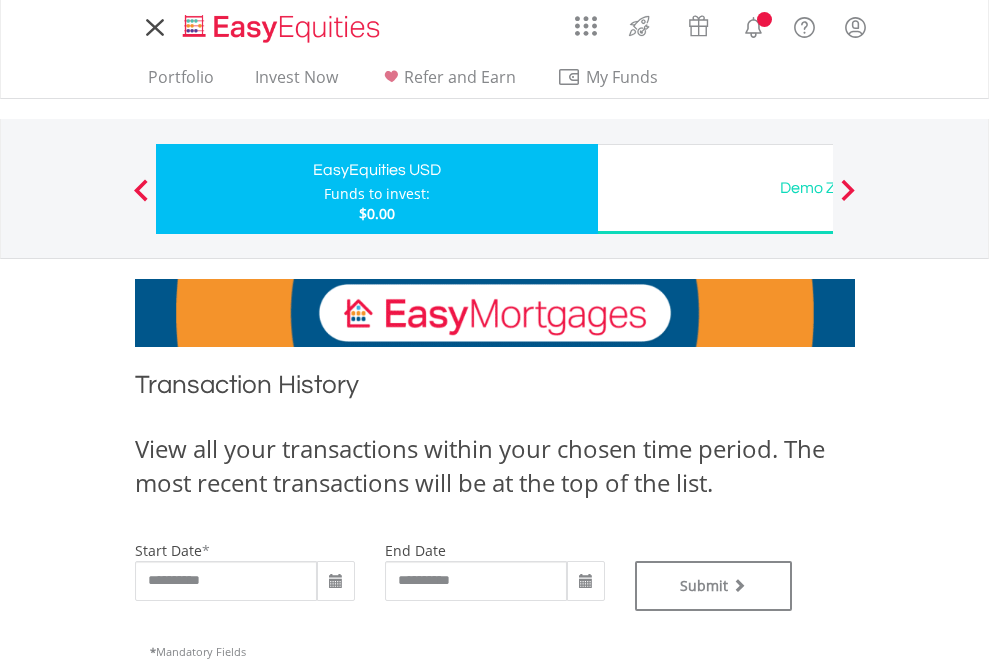 scroll, scrollTop: 0, scrollLeft: 0, axis: both 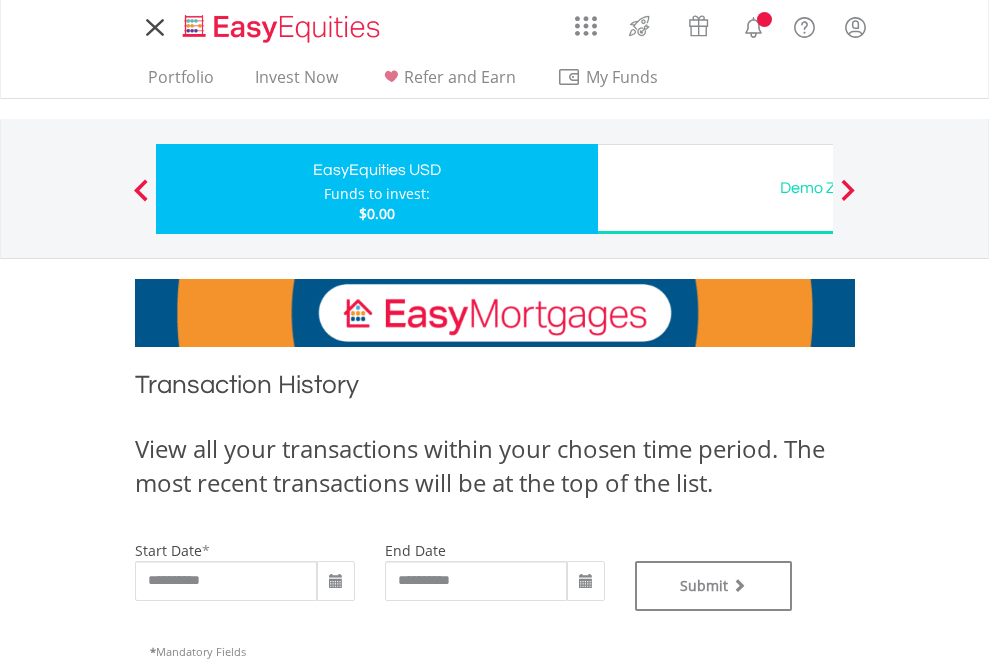 type on "**********" 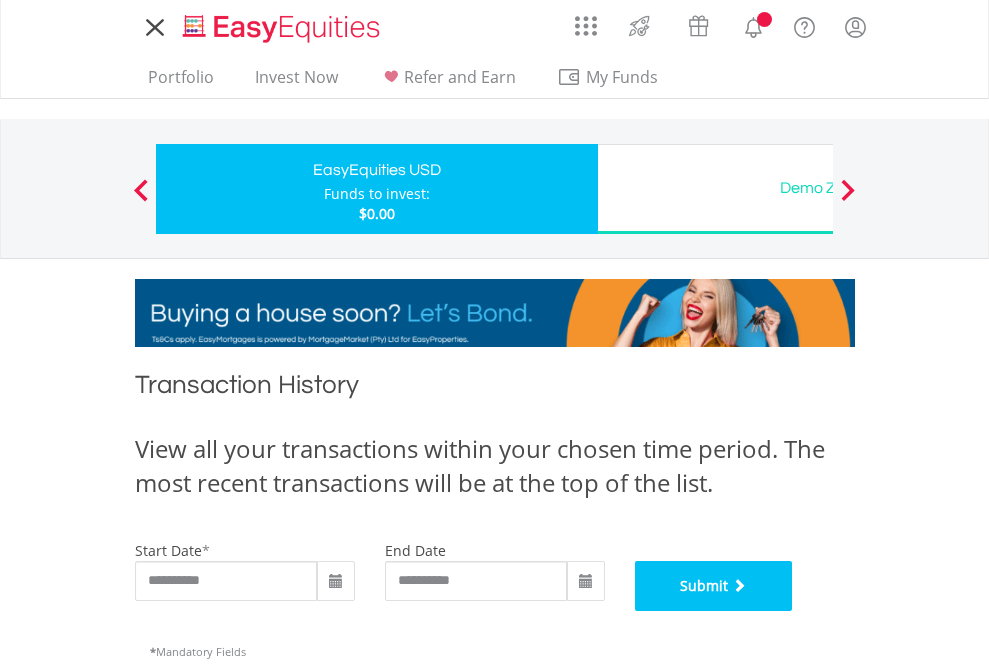 click on "Submit" at bounding box center [714, 586] 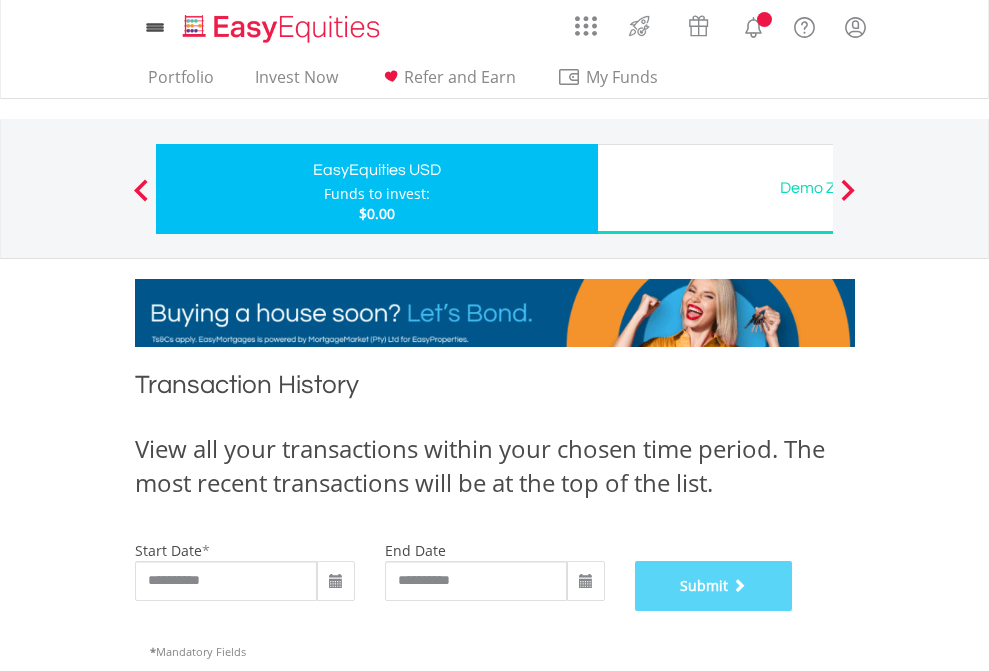 scroll, scrollTop: 811, scrollLeft: 0, axis: vertical 